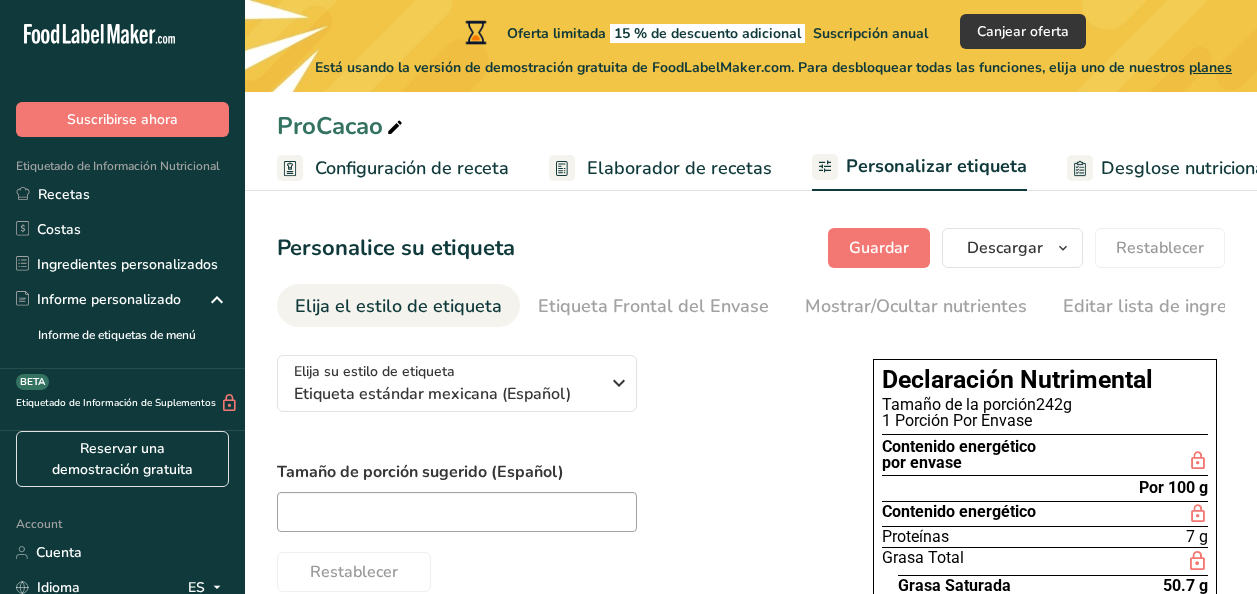 scroll, scrollTop: 160, scrollLeft: 0, axis: vertical 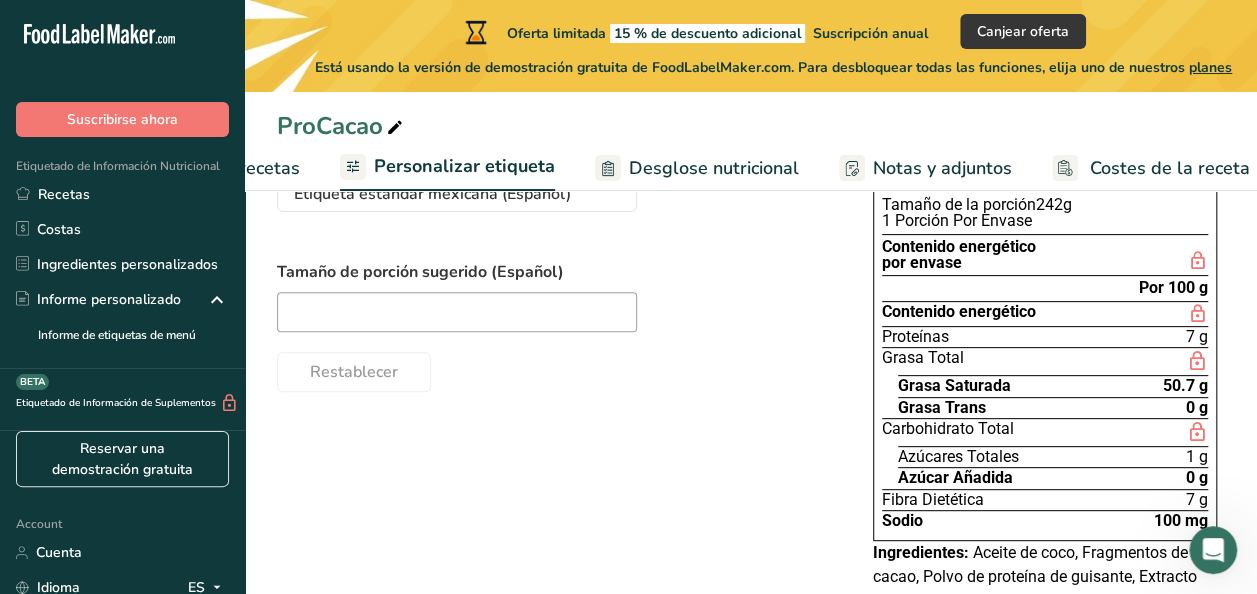 click on "Desglose nutricional" at bounding box center (714, 168) 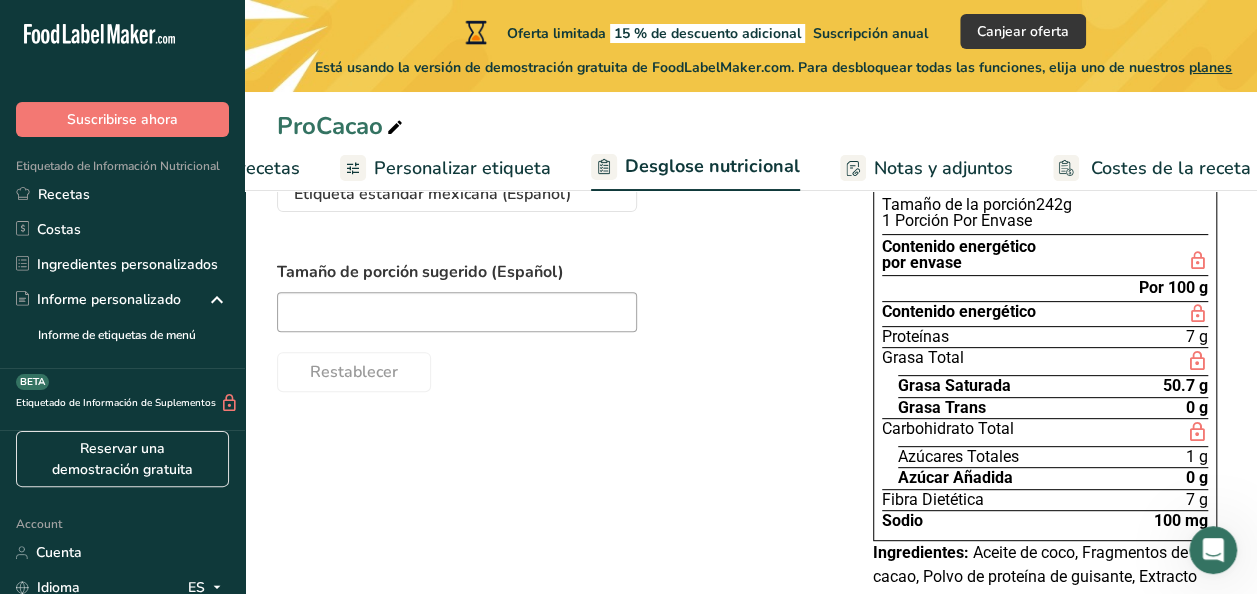 scroll, scrollTop: 0, scrollLeft: 486, axis: horizontal 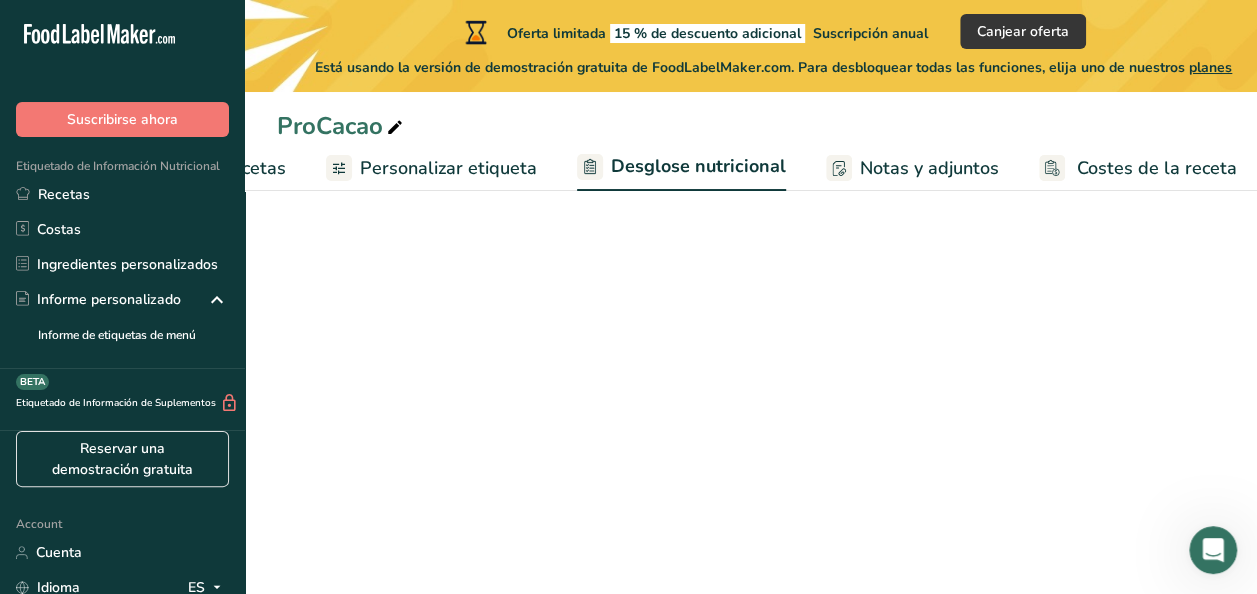 select on "Calories" 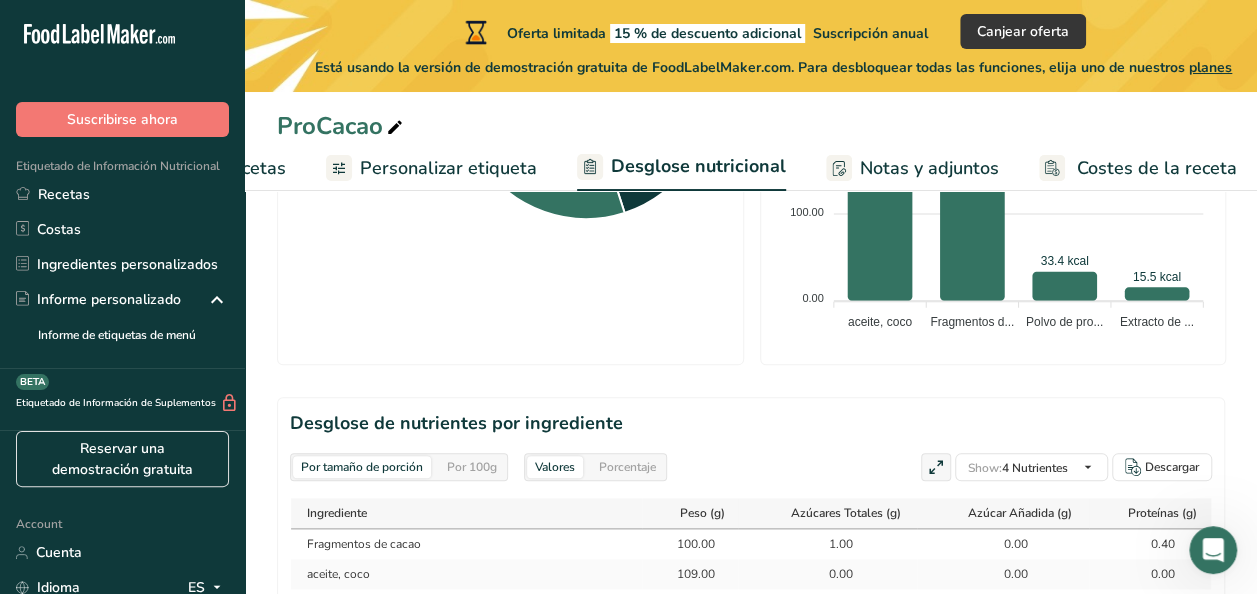 scroll, scrollTop: 1000, scrollLeft: 0, axis: vertical 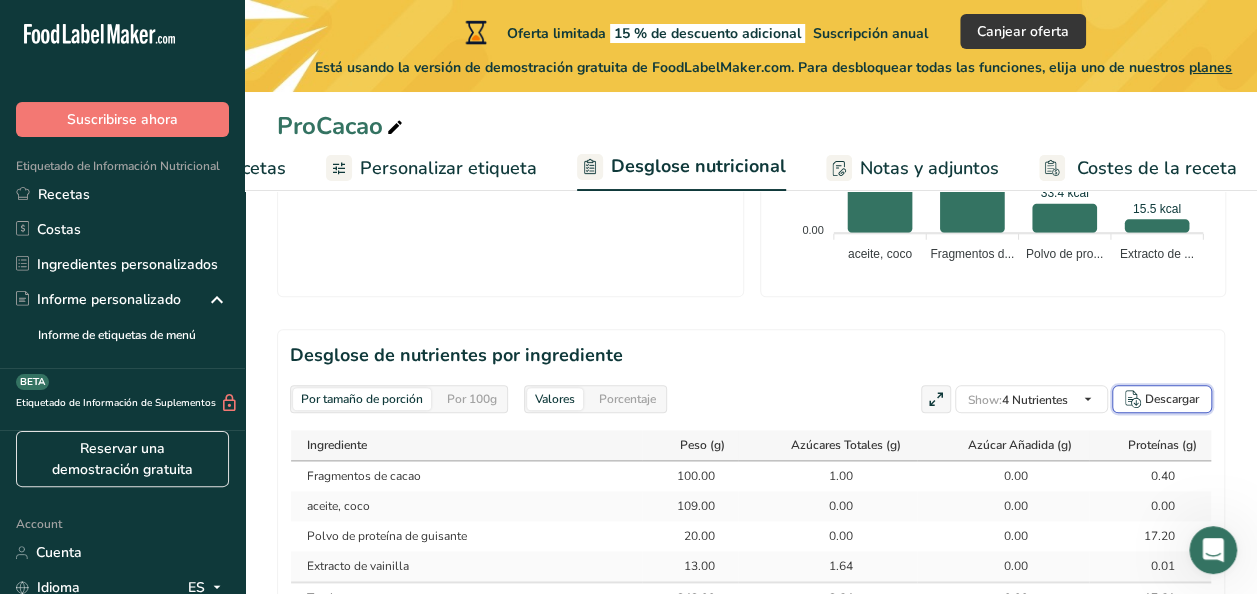 click on "Descargar" at bounding box center (1172, 399) 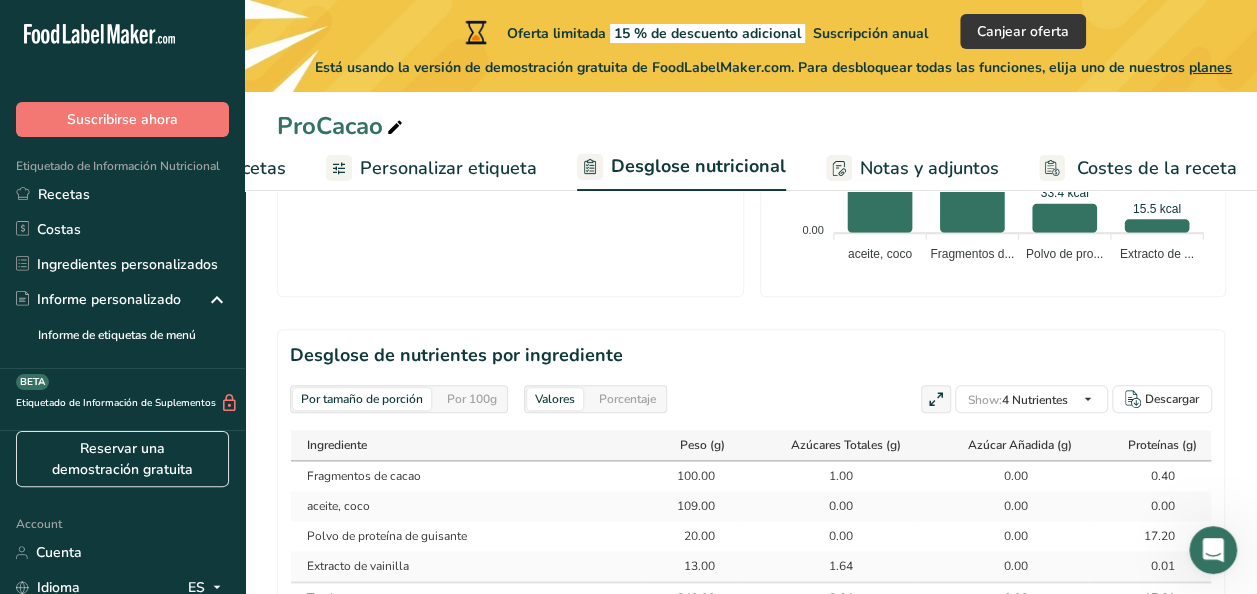 click on "Personalizar etiqueta" at bounding box center (448, 168) 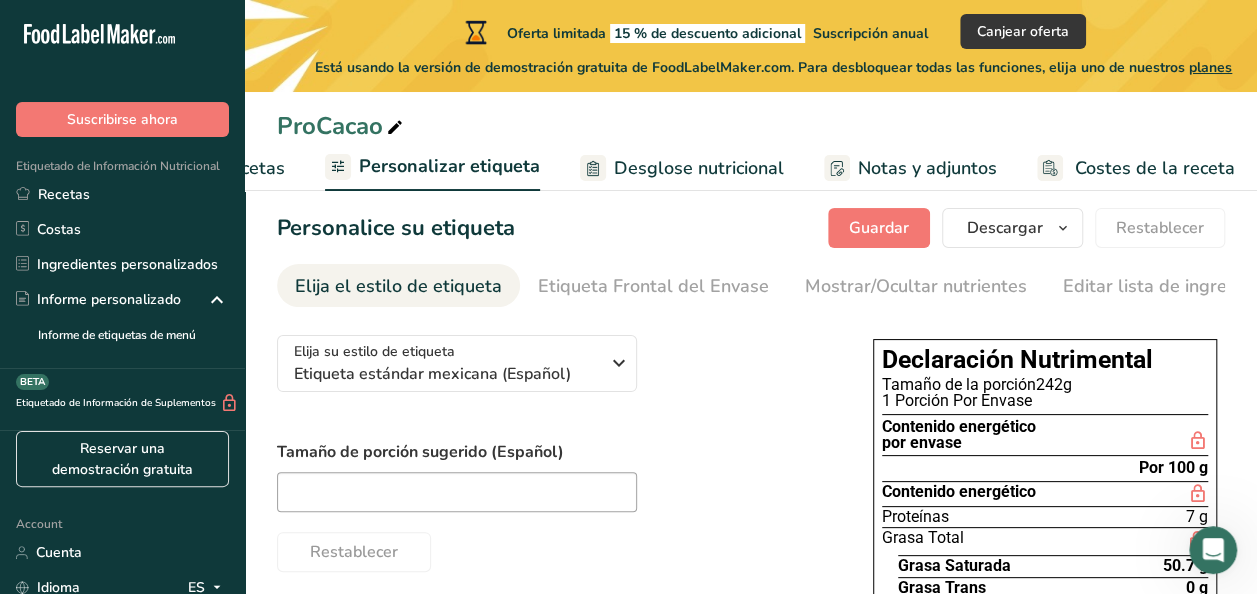 scroll, scrollTop: 0, scrollLeft: 0, axis: both 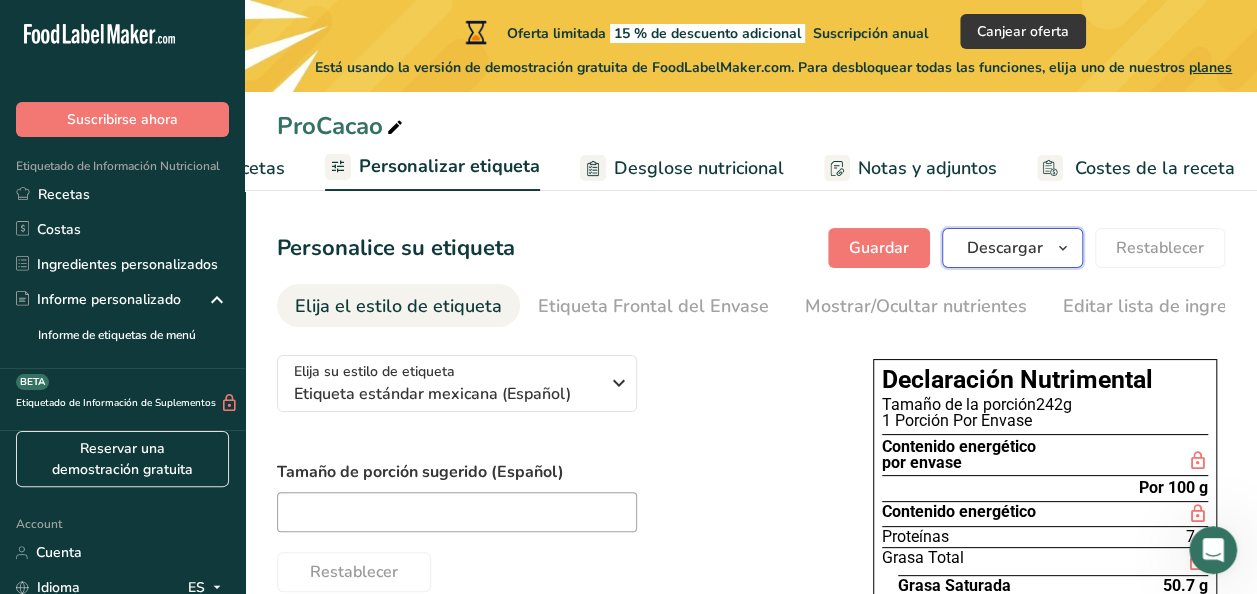 click on "Descargar" at bounding box center [1005, 248] 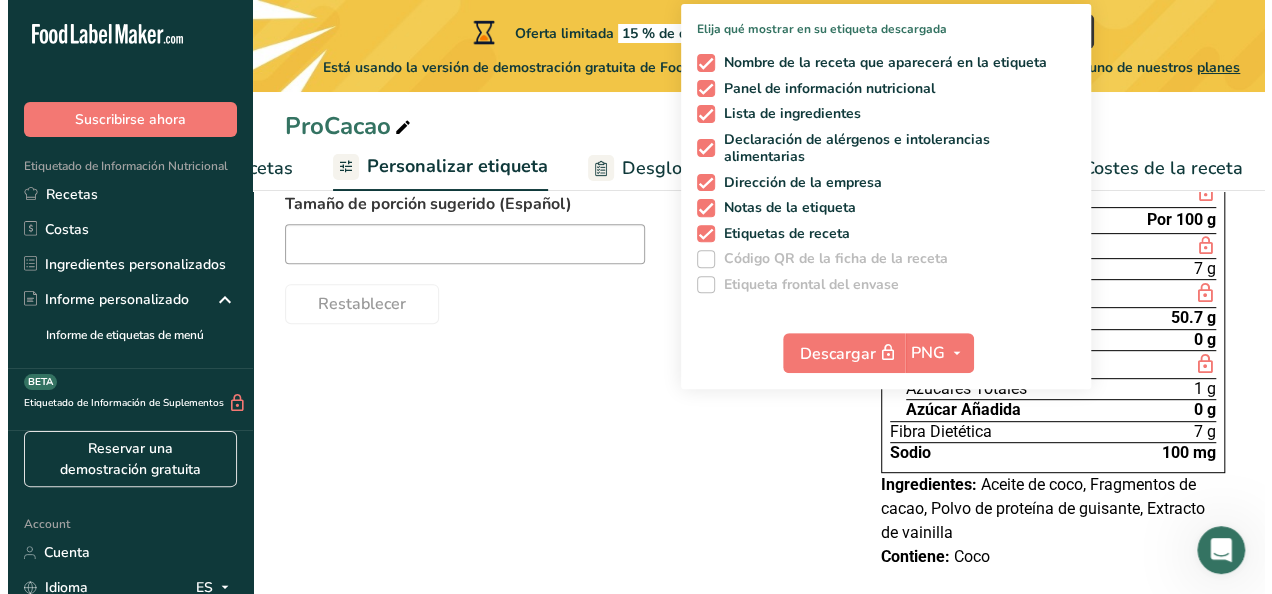 scroll, scrollTop: 300, scrollLeft: 0, axis: vertical 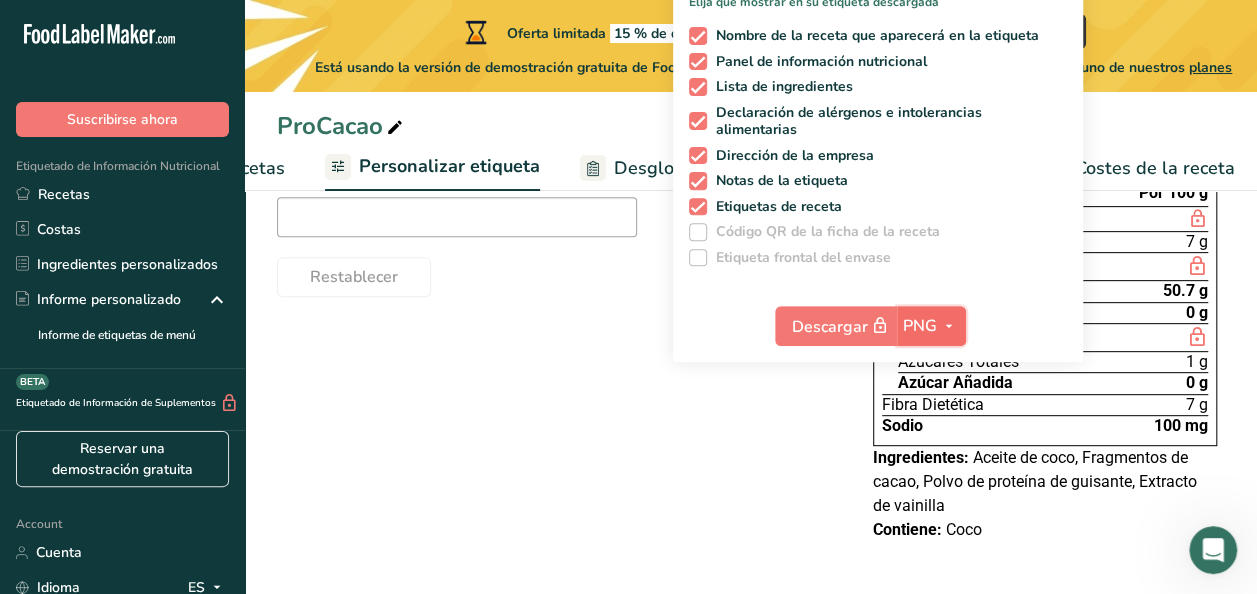 click on "PNG" at bounding box center [920, 326] 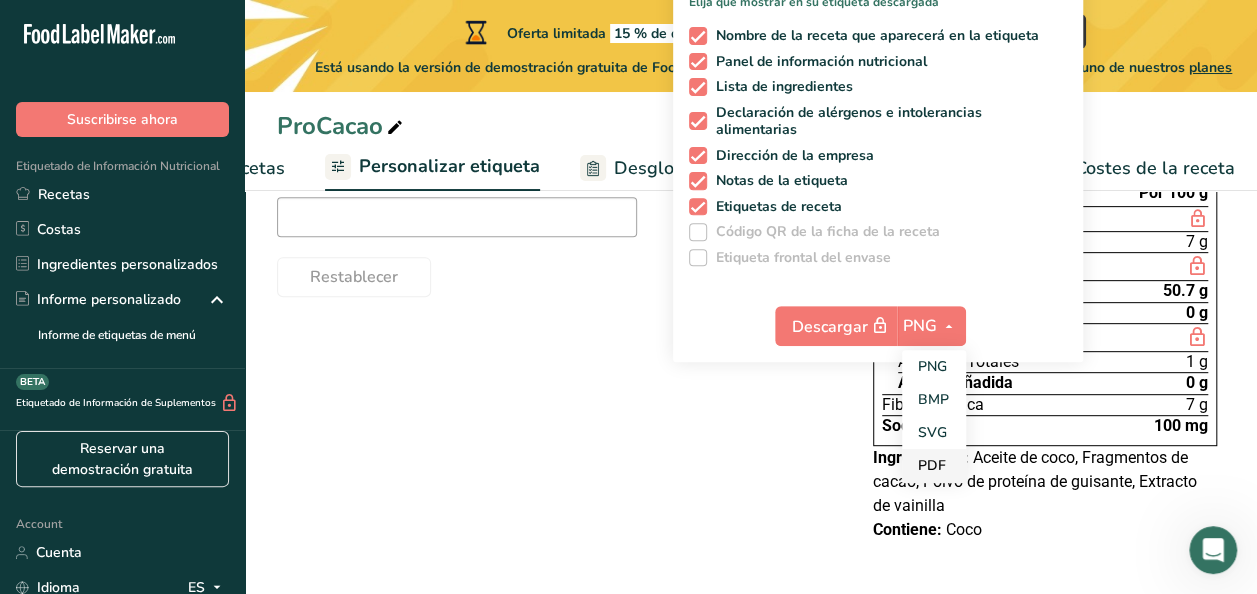 click on "PDF" at bounding box center (934, 465) 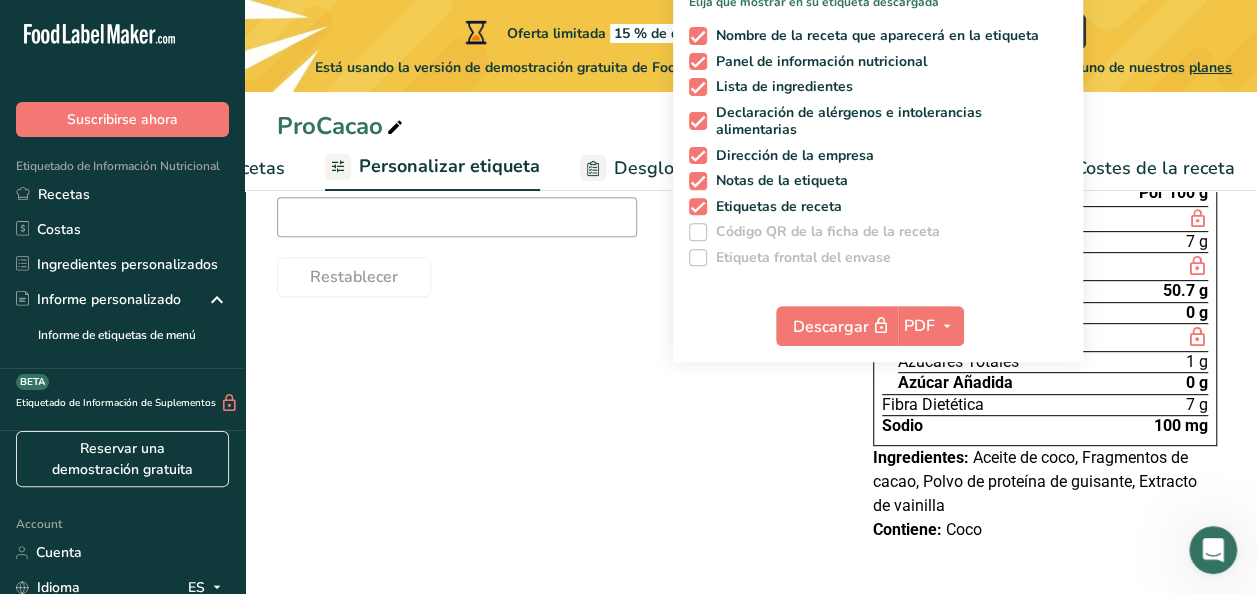 click on "Elija su estilo de etiqueta
Etiqueta estándar mexicana (Español)
EE. UU. (FDA)
Etiqueta estándar FDA
Etiqueta tabular FDA
Etiqueta lineal FDA
Etiqueta simplificada FDA
Etiqueta FDA de dos columnas (Por porción/Por envase)
Etiqueta FDA de dos columnas (Tal como se vende/Tal como se prepara)
Etiqueta estándar FDA agregada
Etiqueta estándar FDA con micronutrientes listados lado a lado
Reino Unido (FSA)
Etiqueta obligatoria del Reino Unido "Parte trasera del envase"
Etiqueta de semáforo del Reino Unido "Parte frontal del envase"
Canadá (CFIA)" at bounding box center [751, 303] 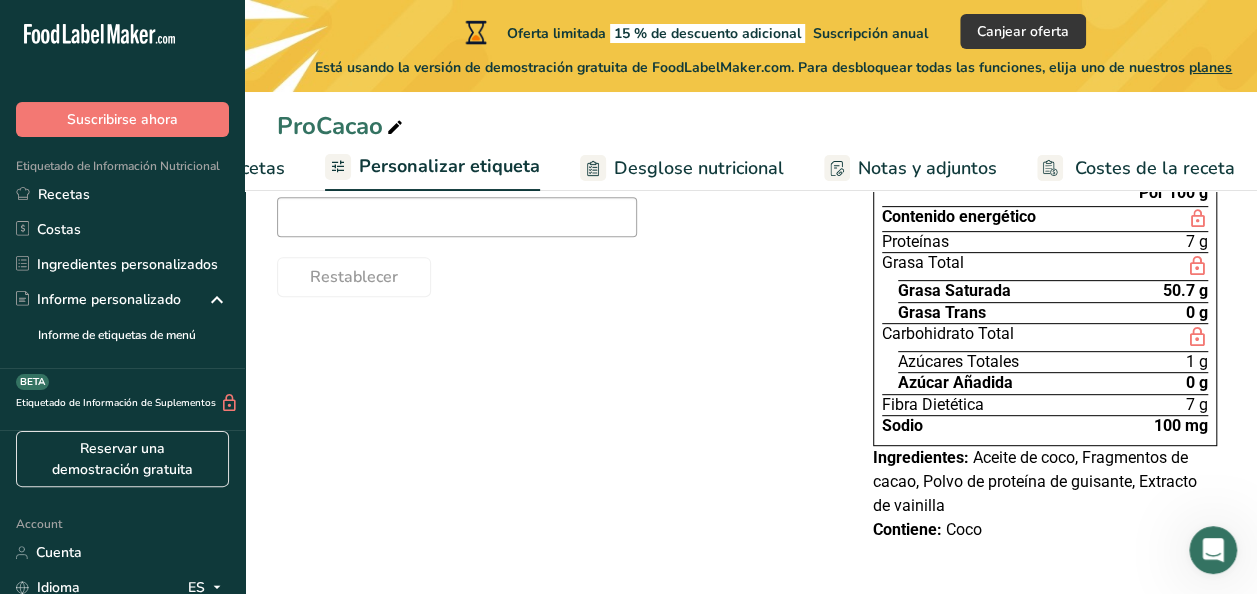 click on "planes" at bounding box center [1210, 67] 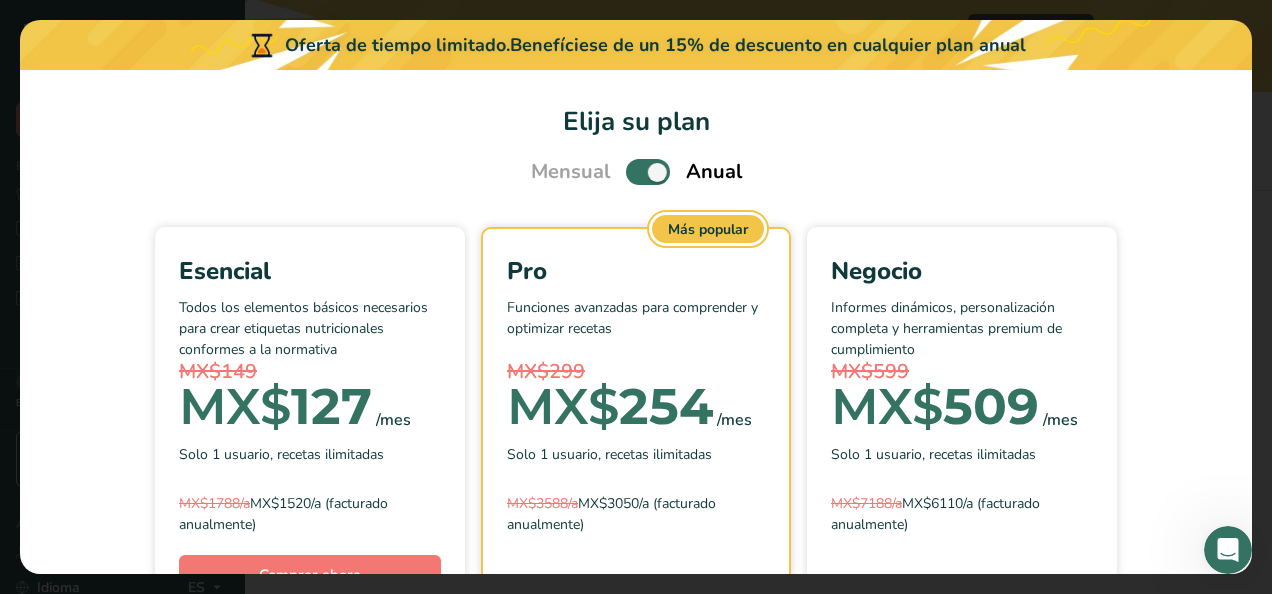 scroll, scrollTop: 0, scrollLeft: 472, axis: horizontal 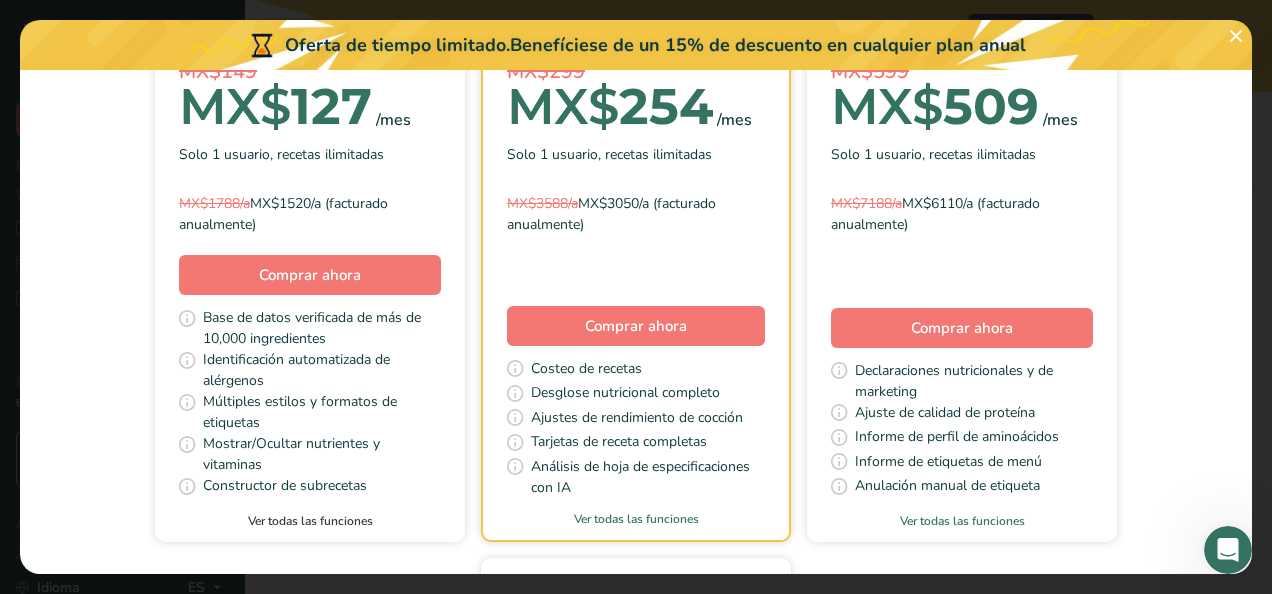 click on "Ver todas las funciones" at bounding box center [310, 521] 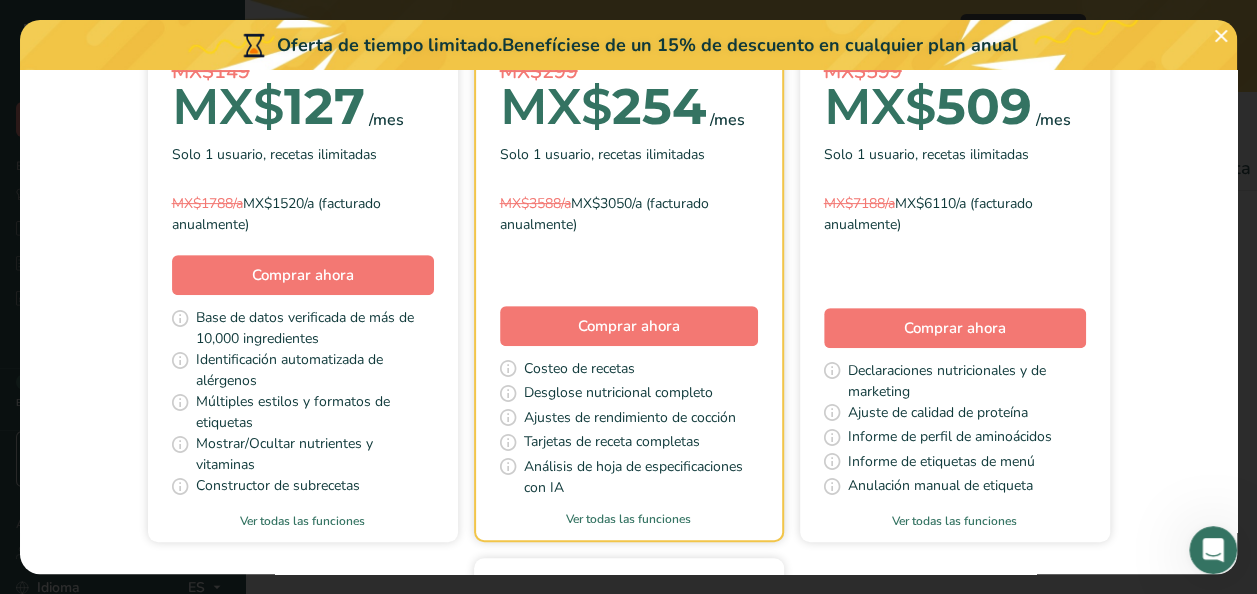 select on "Calories" 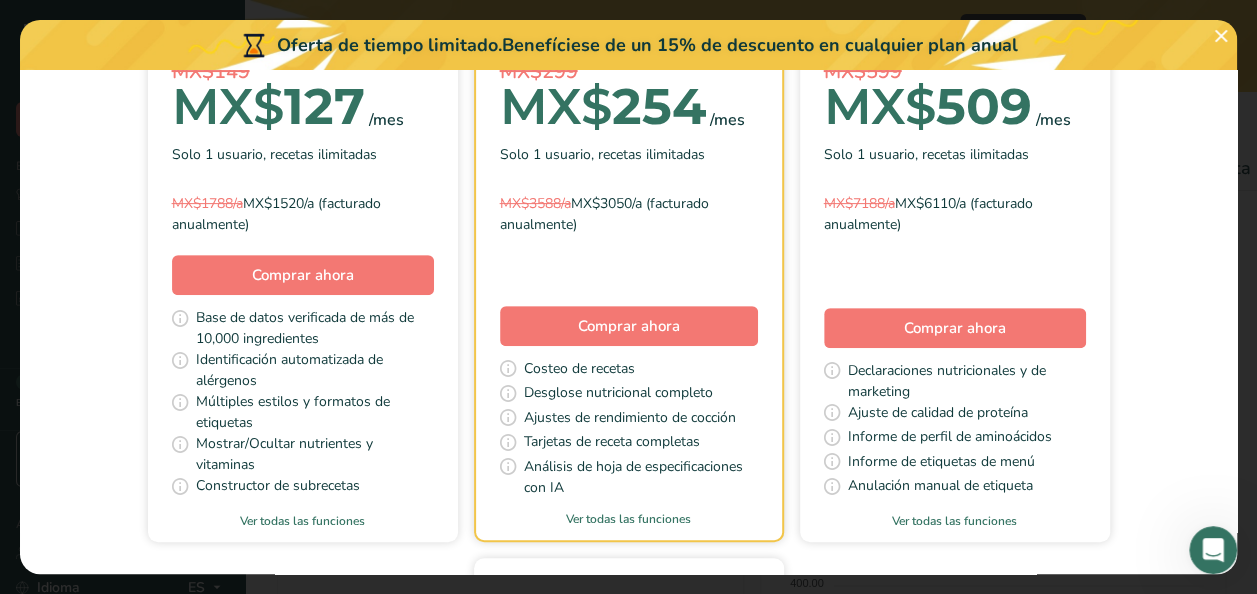 scroll, scrollTop: 1000, scrollLeft: 0, axis: vertical 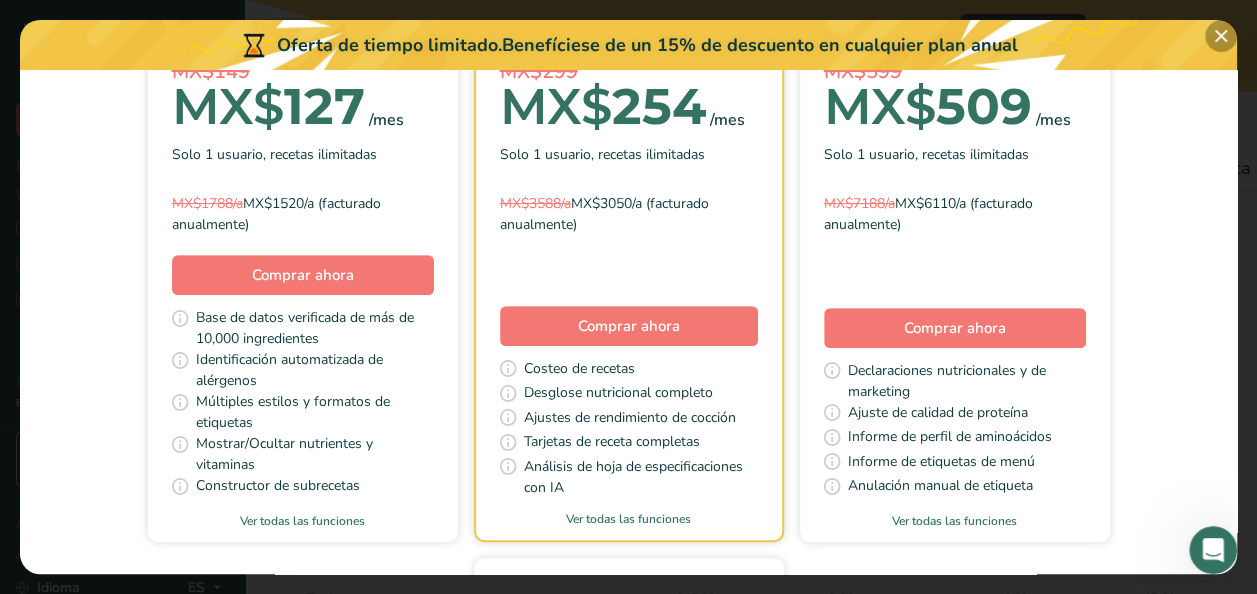 click at bounding box center (1221, 36) 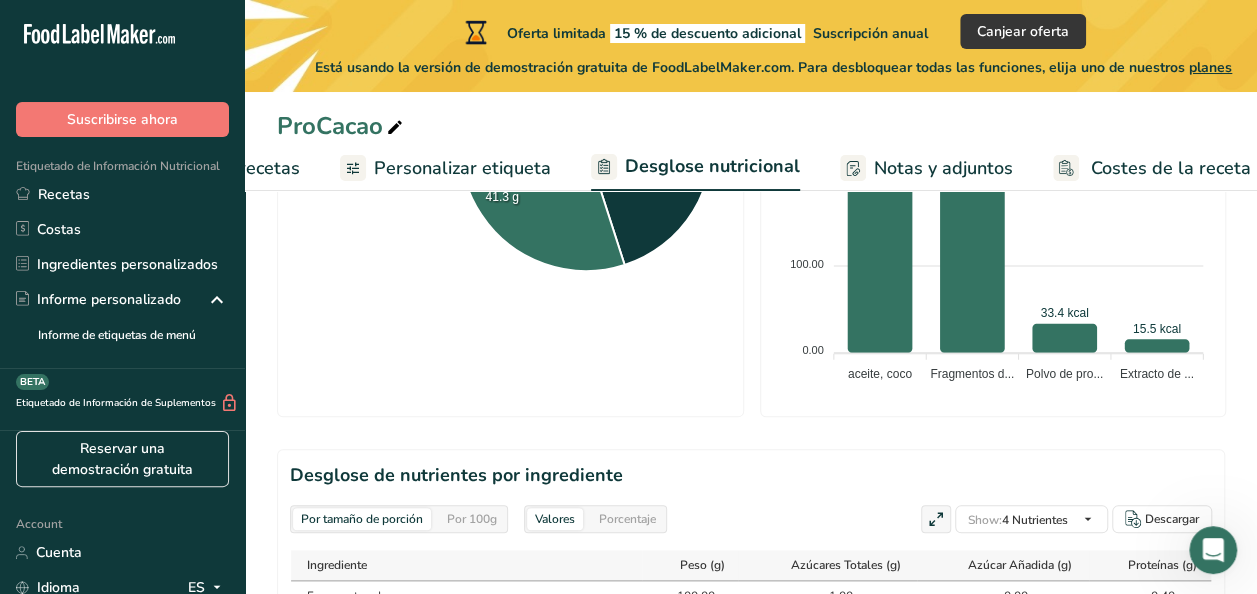 scroll, scrollTop: 854, scrollLeft: 0, axis: vertical 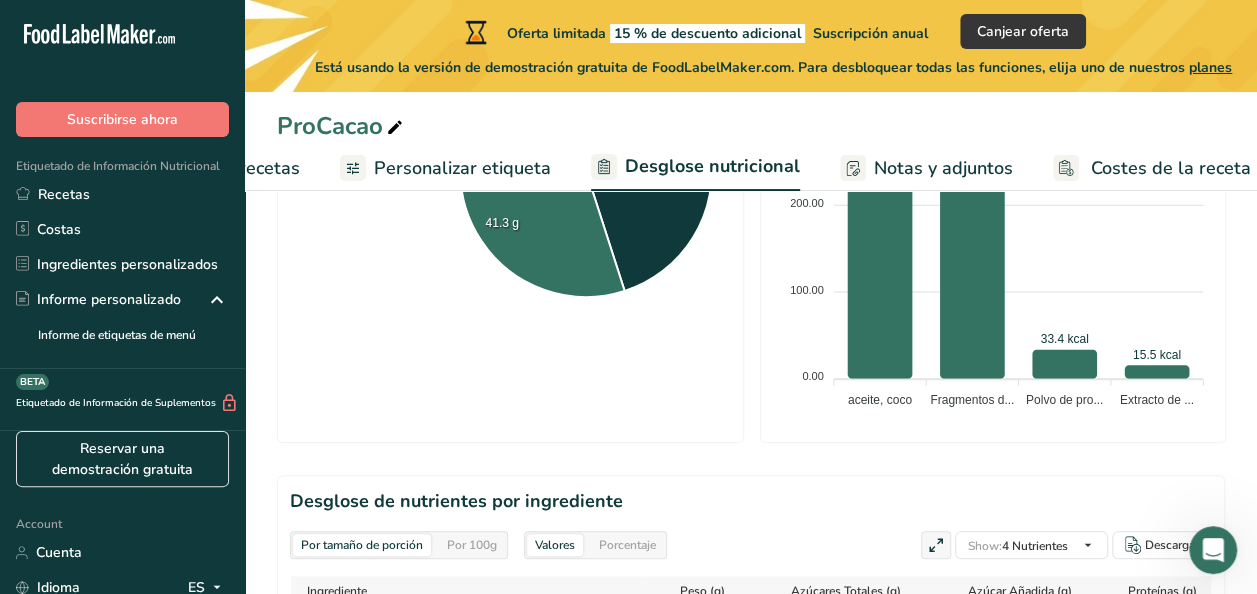 click on "Personalizar etiqueta" at bounding box center (462, 168) 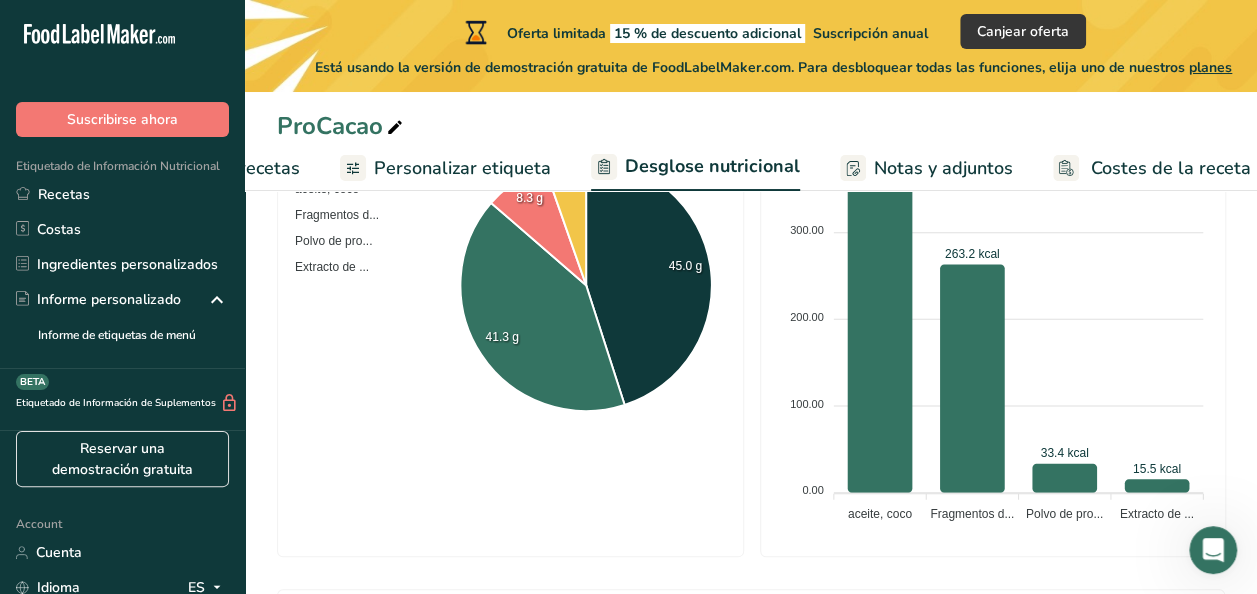scroll, scrollTop: 0, scrollLeft: 487, axis: horizontal 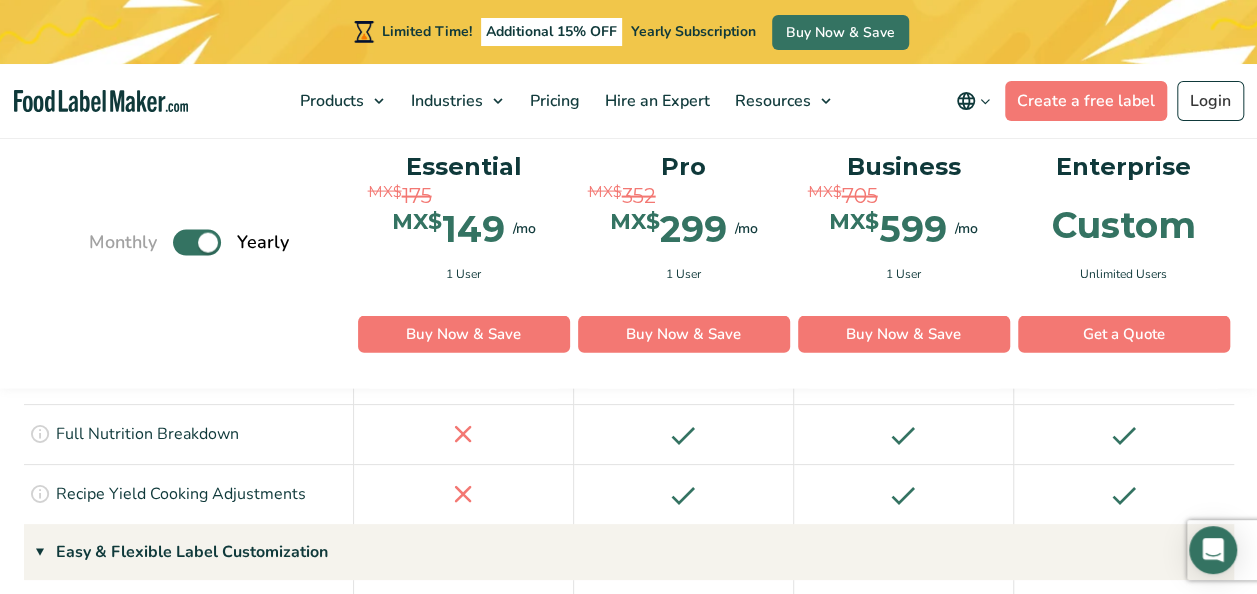 click on "Toggle" at bounding box center [197, 243] 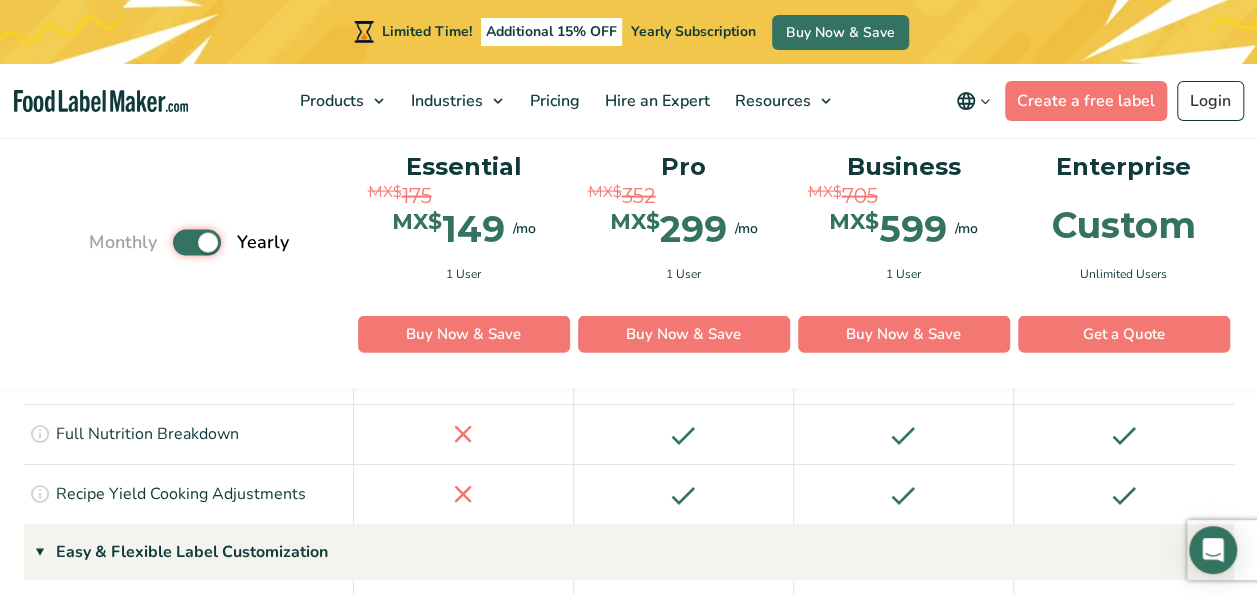 click on "Toggle" at bounding box center [99, 242] 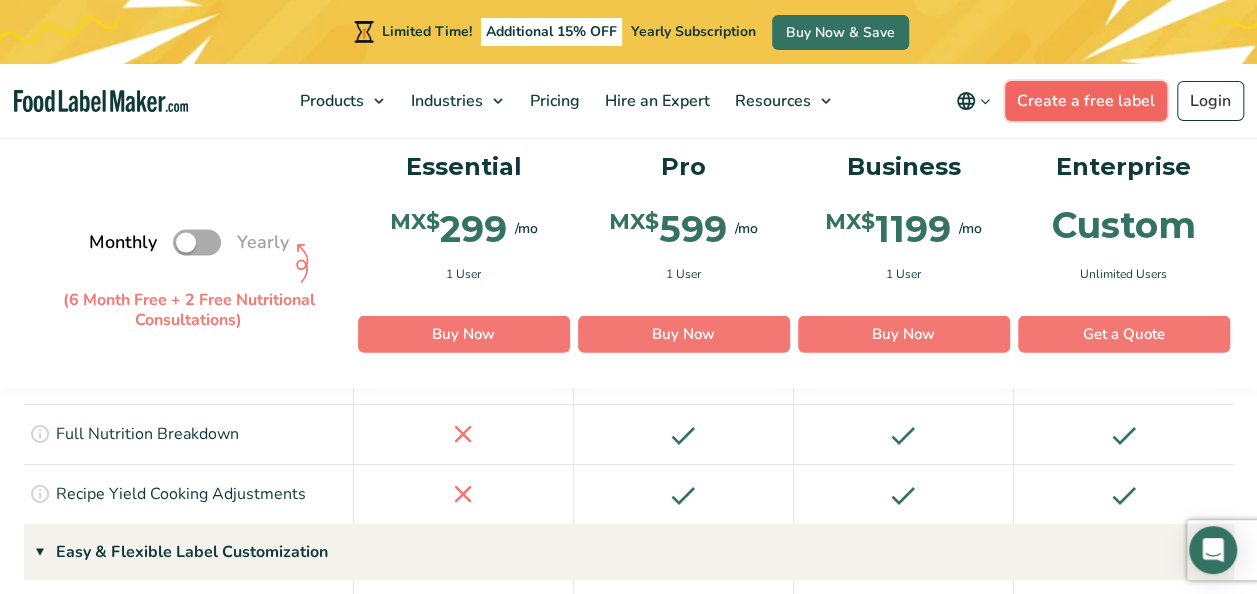click on "Create a free label" at bounding box center [1086, 101] 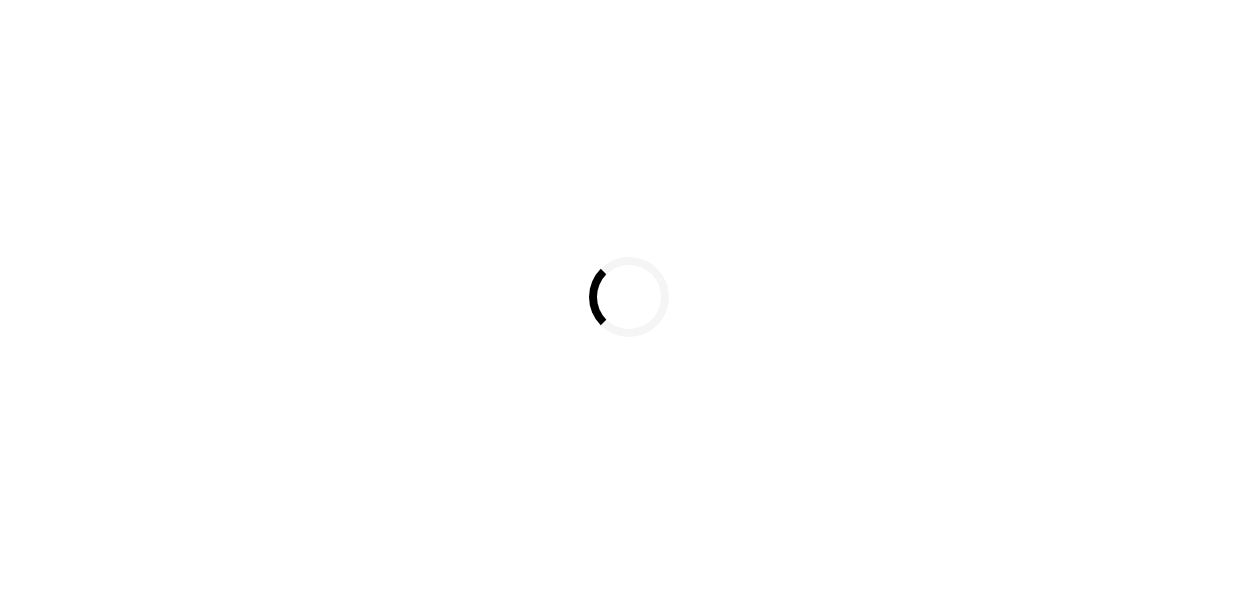 scroll, scrollTop: 0, scrollLeft: 0, axis: both 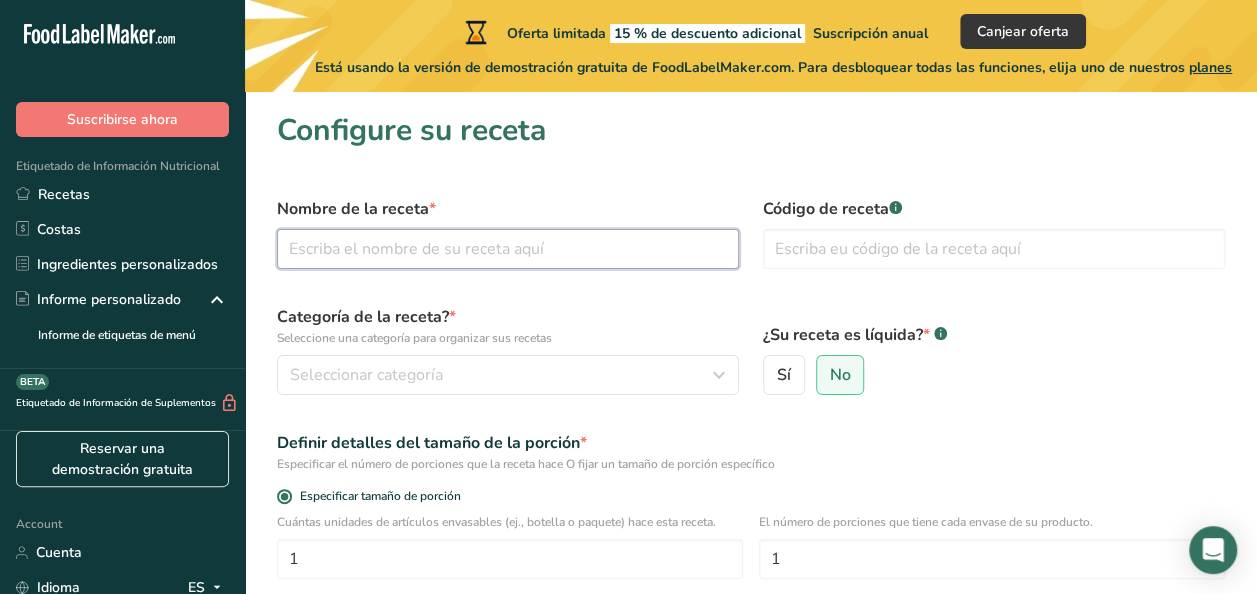 click at bounding box center [508, 249] 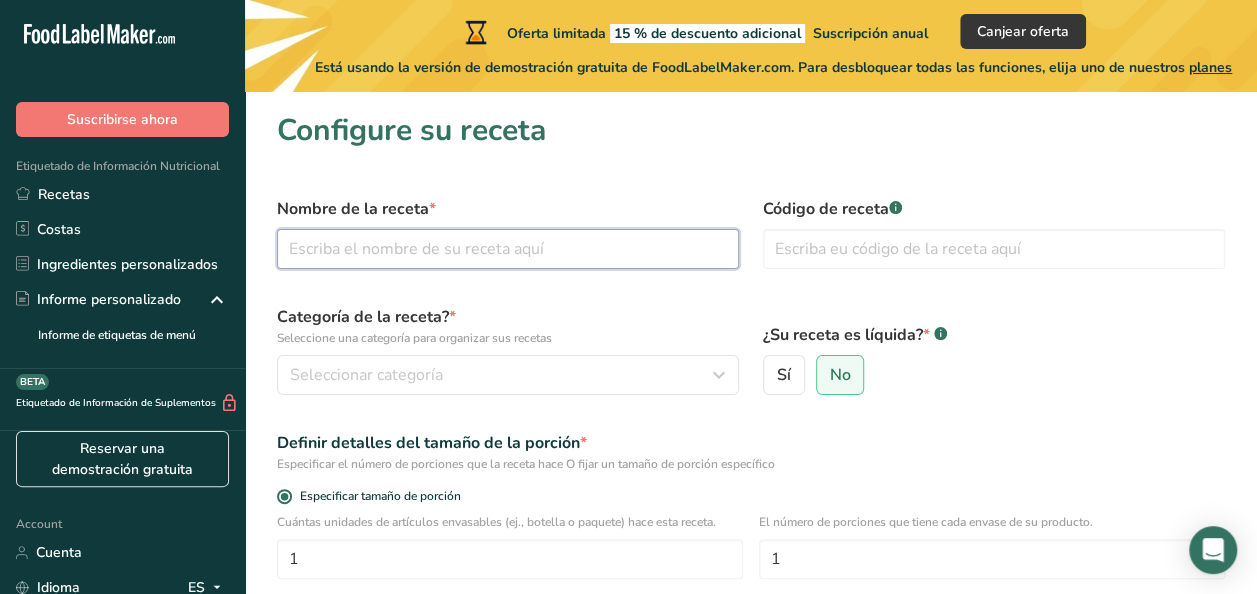 type on "ProCacao" 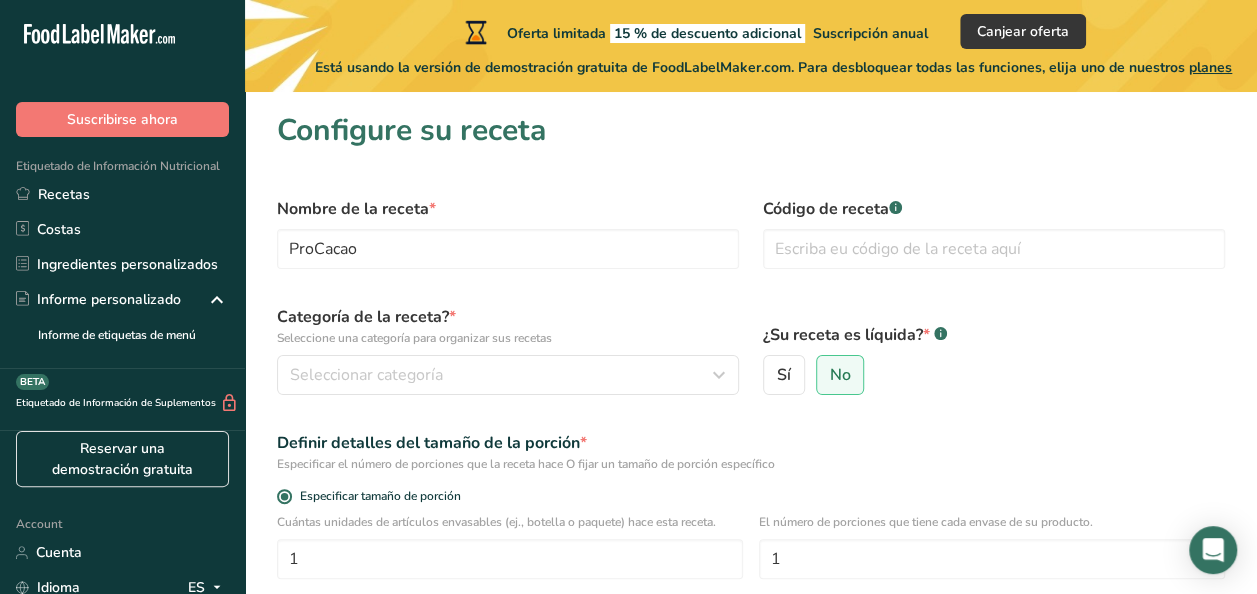 click on "¿Su receta es líquida? *   .a-a{fill:#347362;}.b-a{fill:#fff;}" at bounding box center (994, 335) 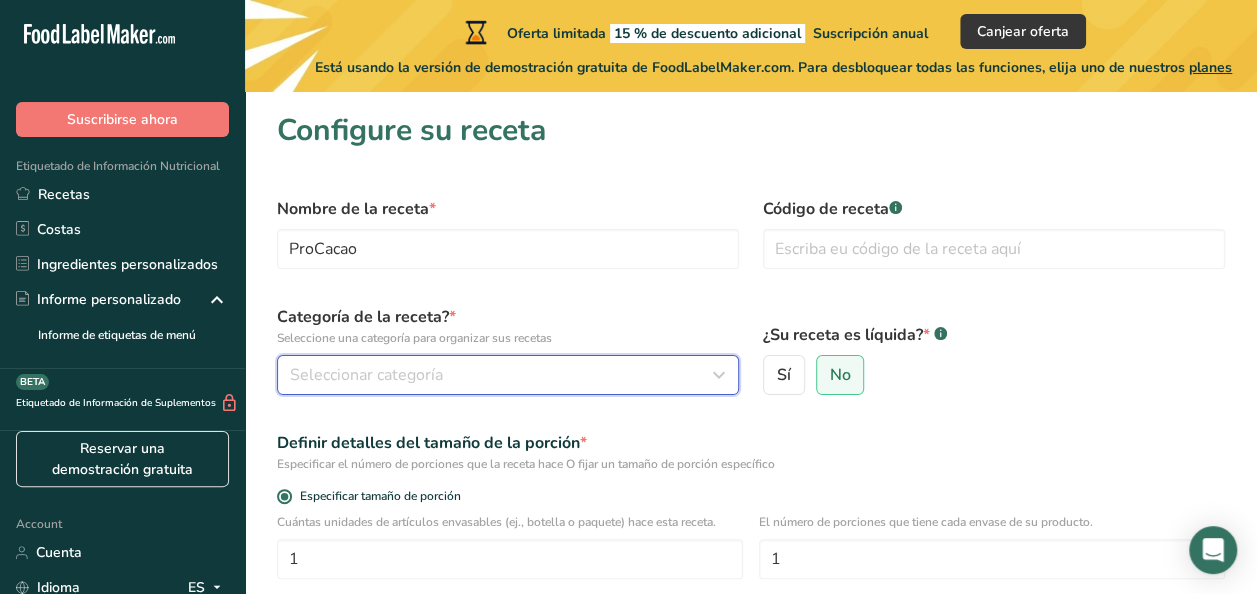 click on "Seleccionar categoría" at bounding box center (502, 375) 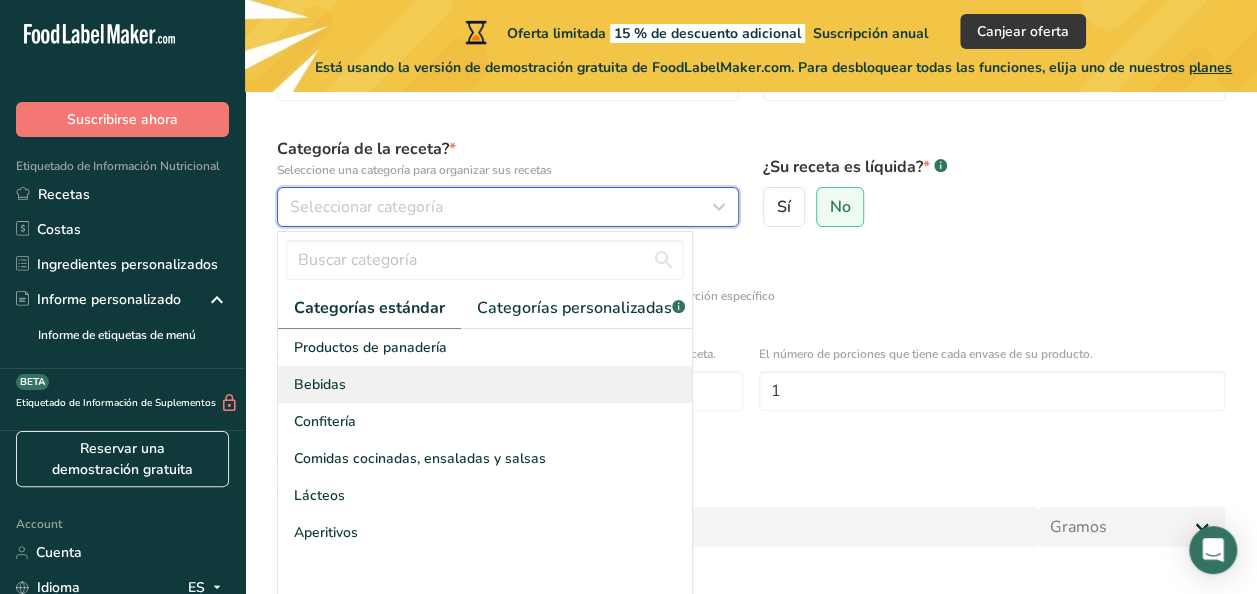 scroll, scrollTop: 200, scrollLeft: 0, axis: vertical 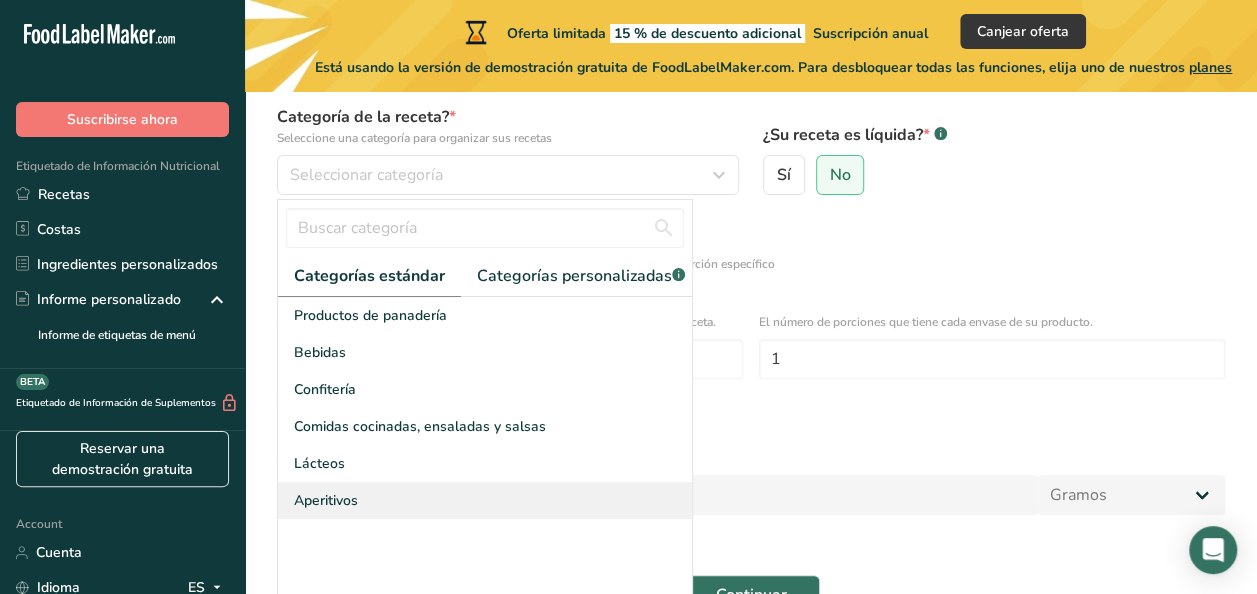 click on "Aperitivos" at bounding box center (485, 500) 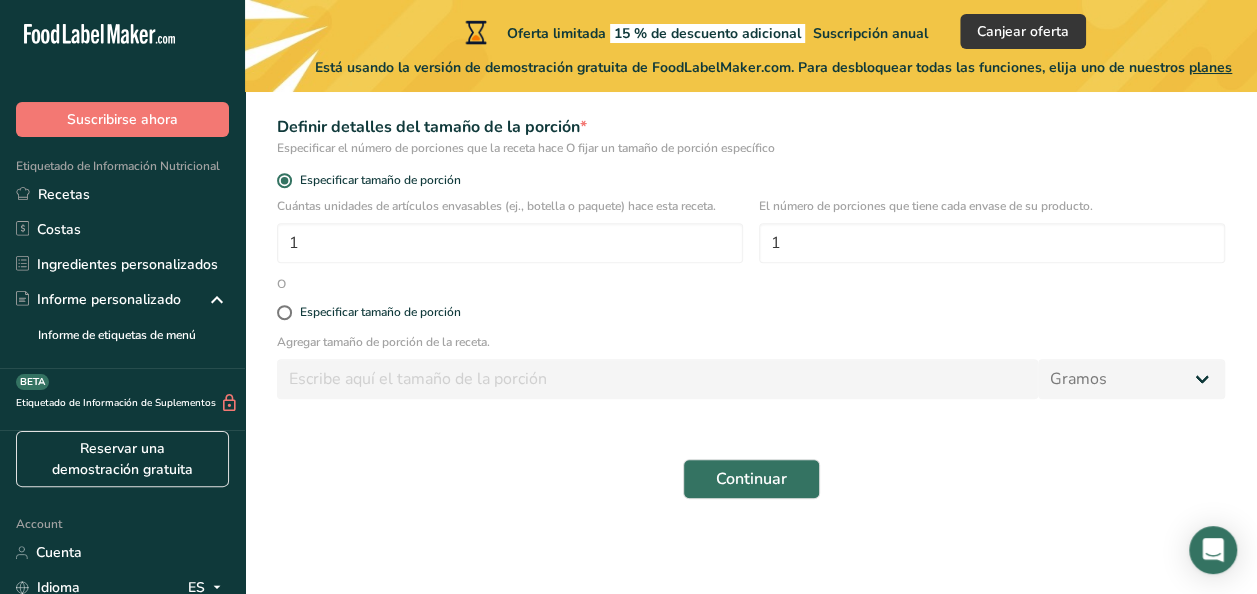 scroll, scrollTop: 318, scrollLeft: 0, axis: vertical 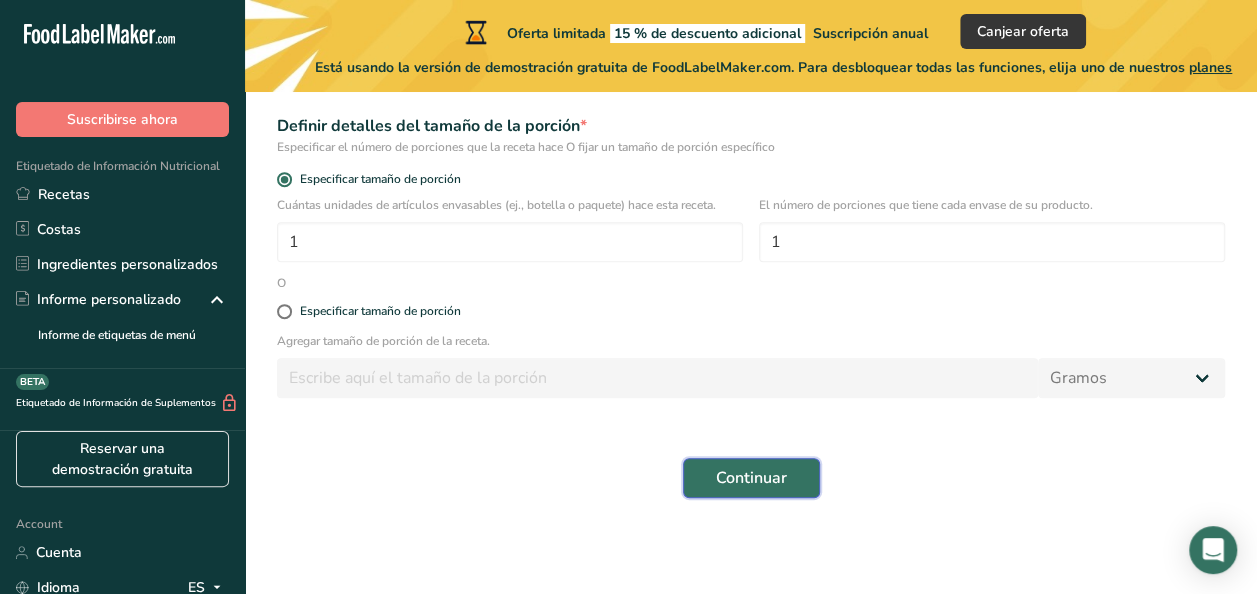 click on "Continuar" at bounding box center [751, 478] 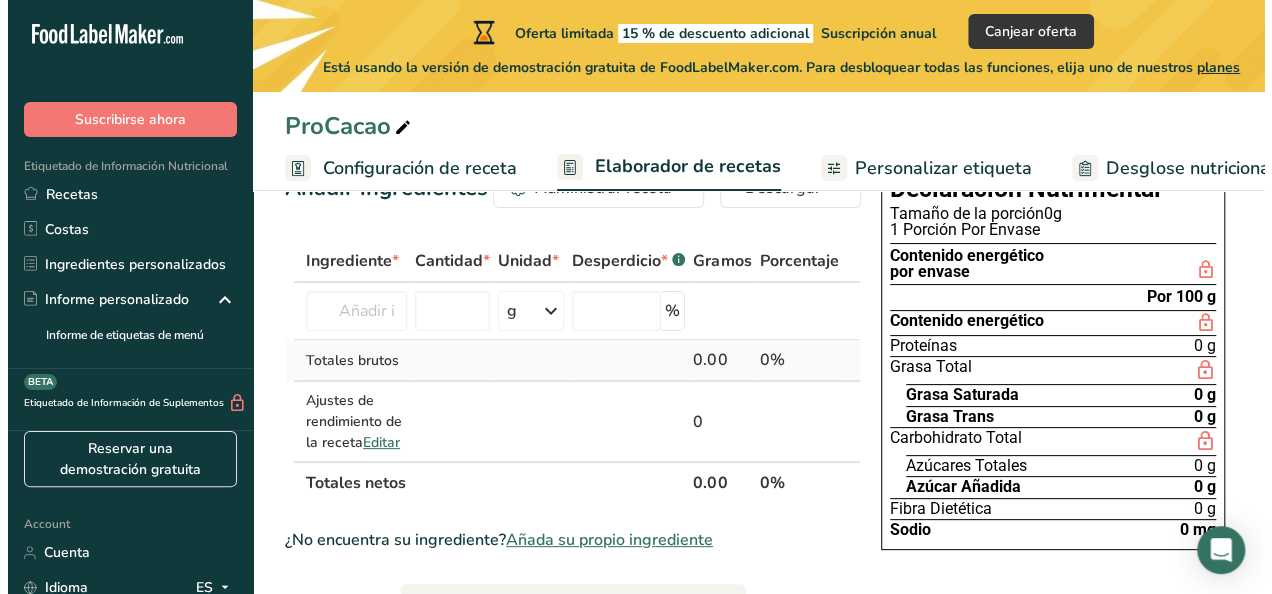scroll, scrollTop: 100, scrollLeft: 0, axis: vertical 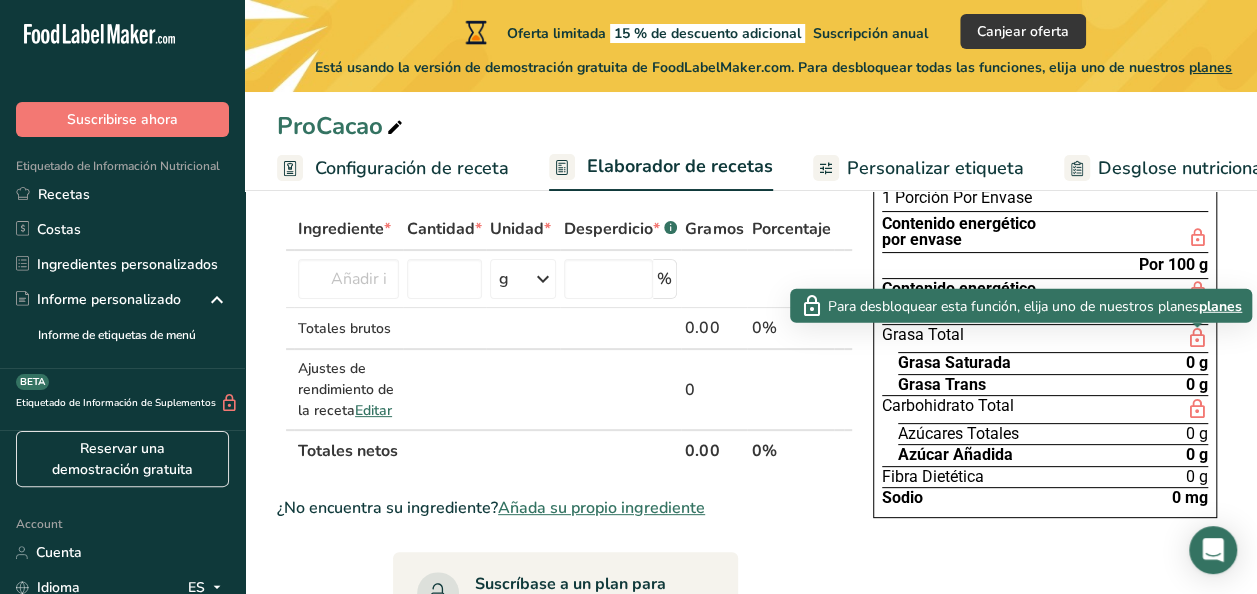 click on "planes" at bounding box center (1220, 305) 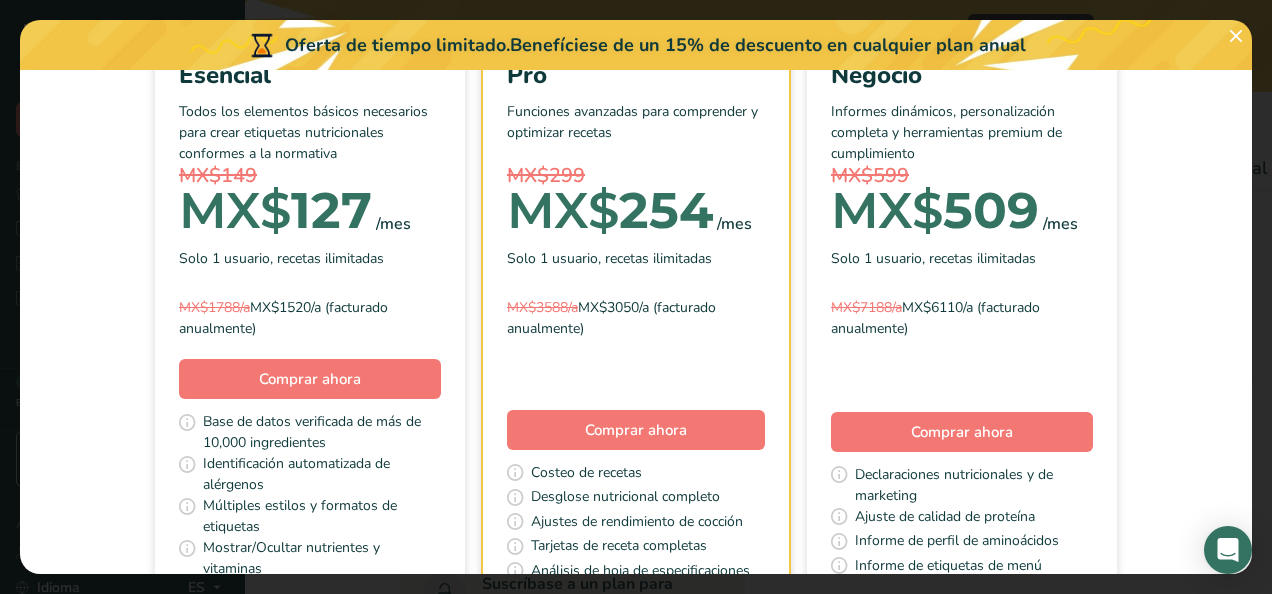 scroll, scrollTop: 0, scrollLeft: 0, axis: both 